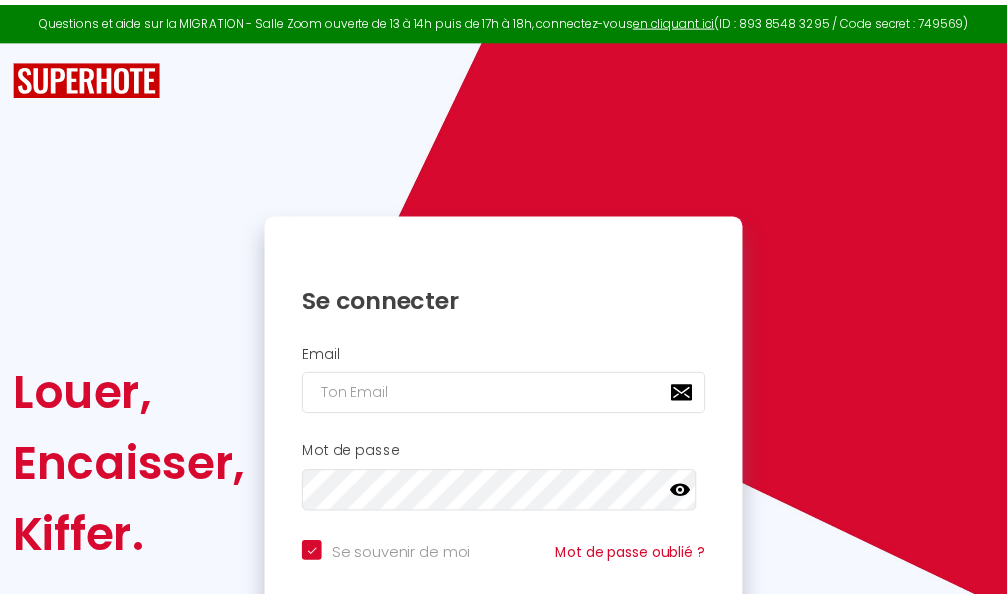 scroll, scrollTop: 0, scrollLeft: 0, axis: both 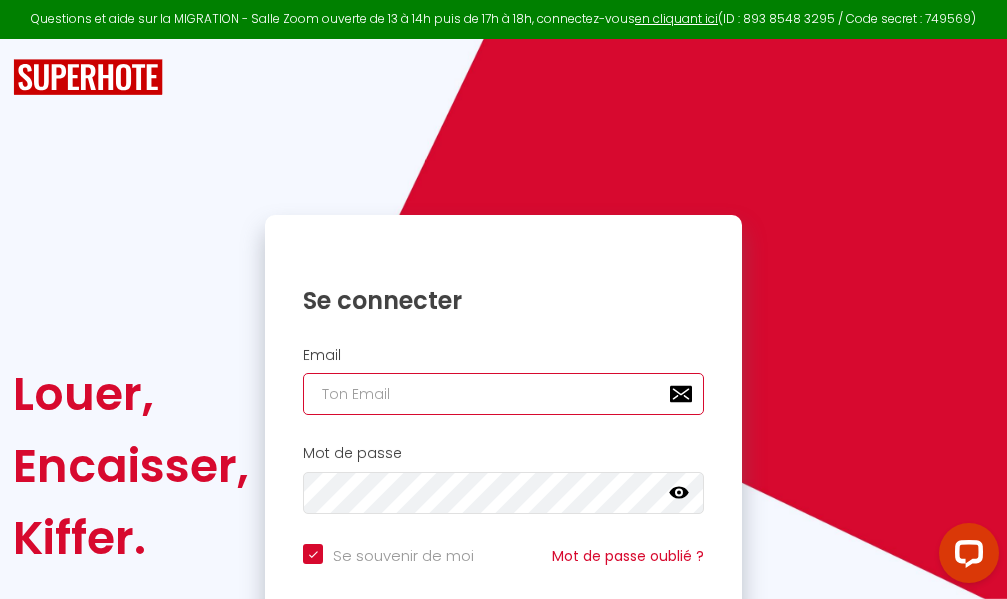 click at bounding box center [503, 394] 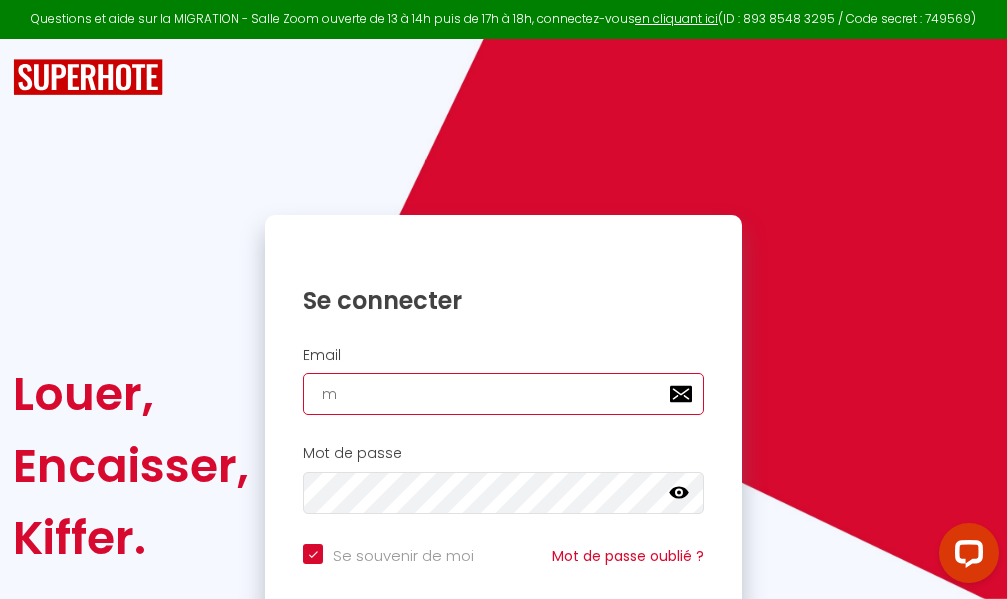 checkbox on "true" 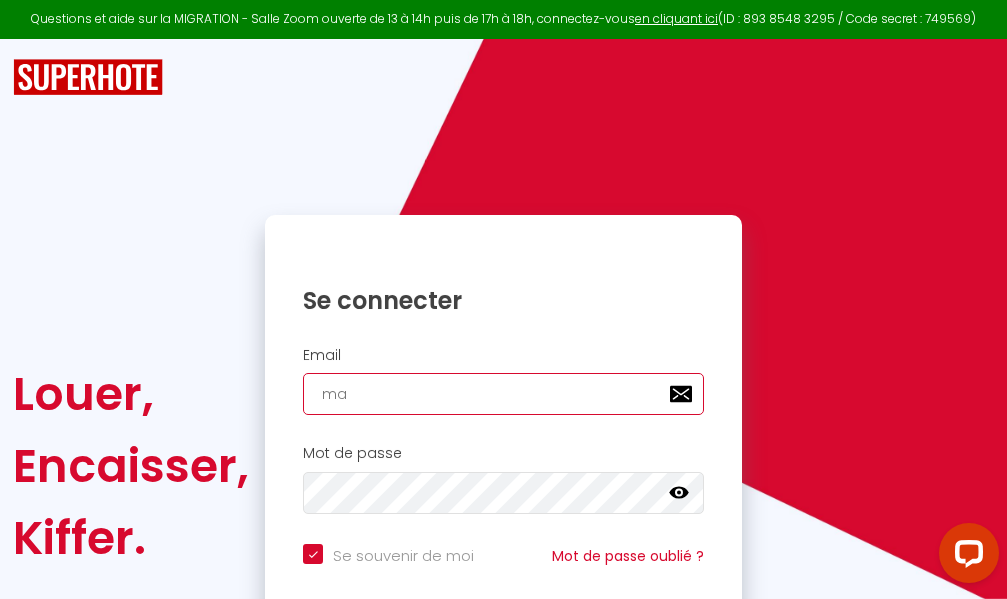 checkbox on "true" 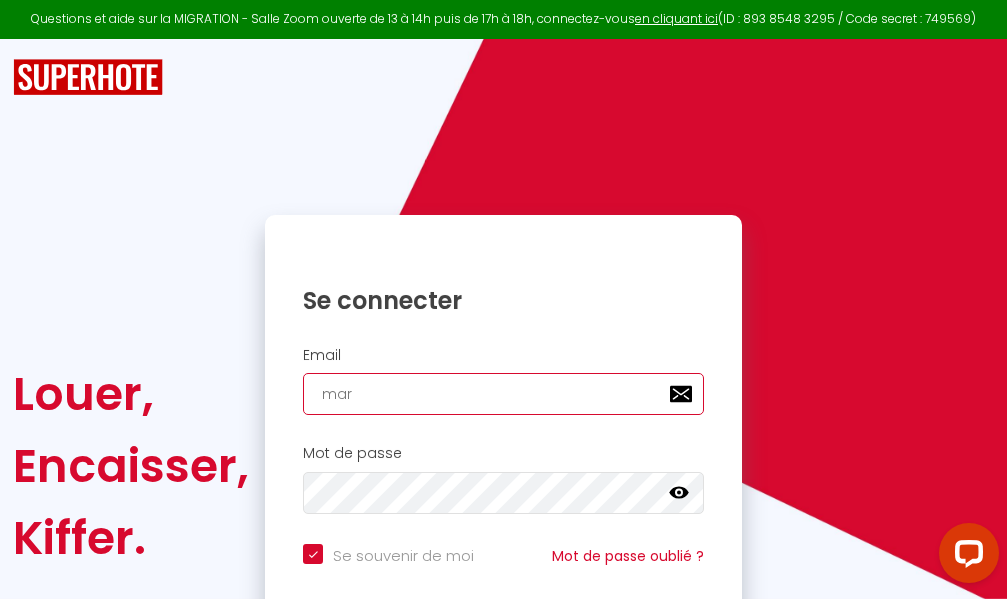 checkbox on "true" 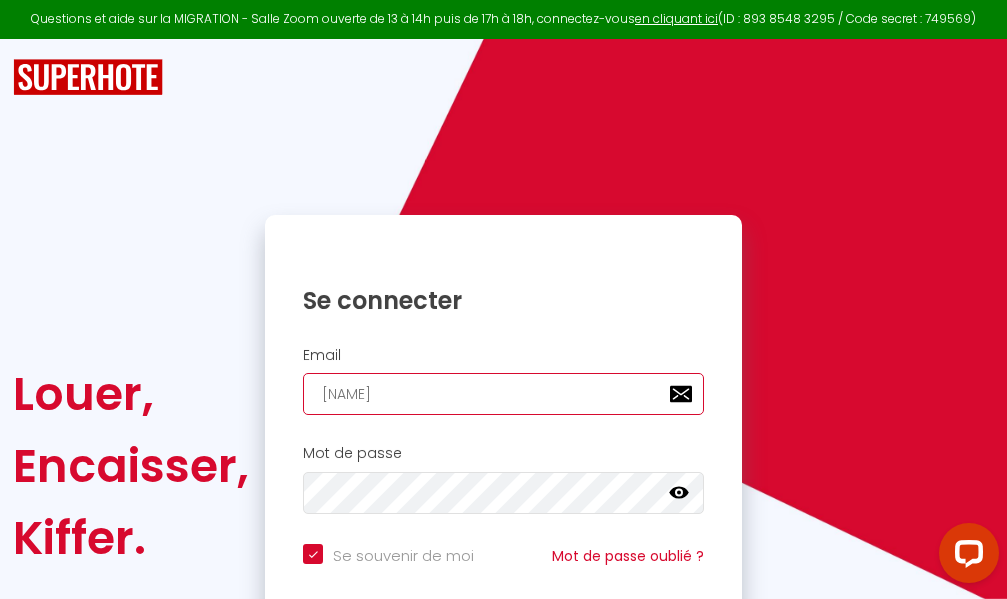 checkbox on "true" 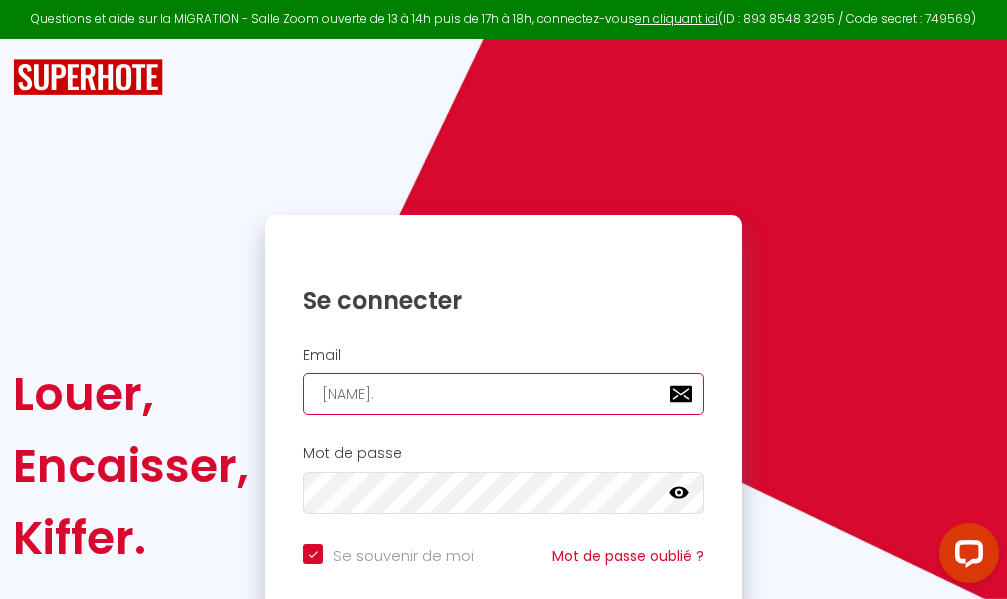 checkbox on "true" 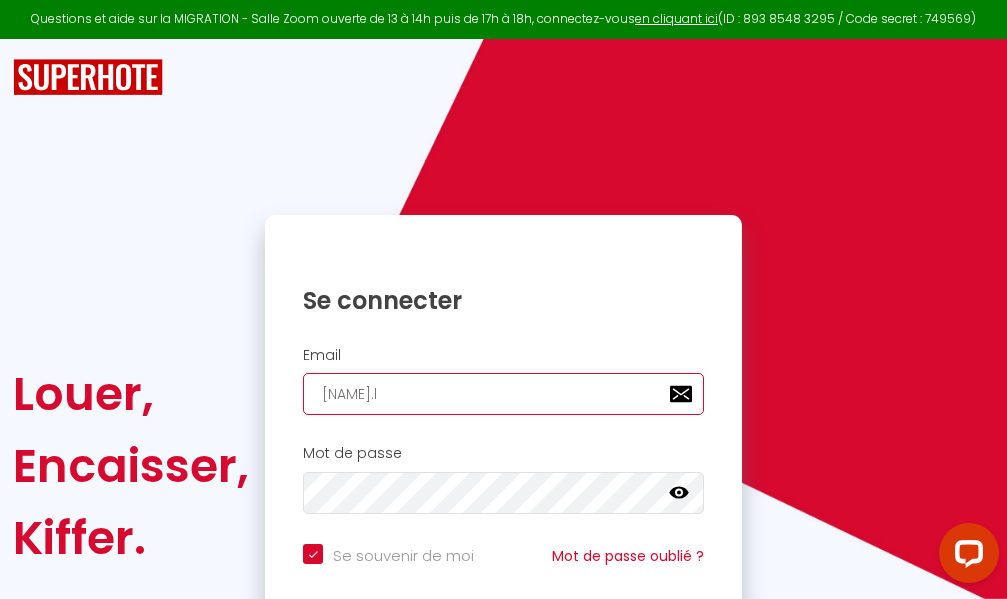 checkbox on "true" 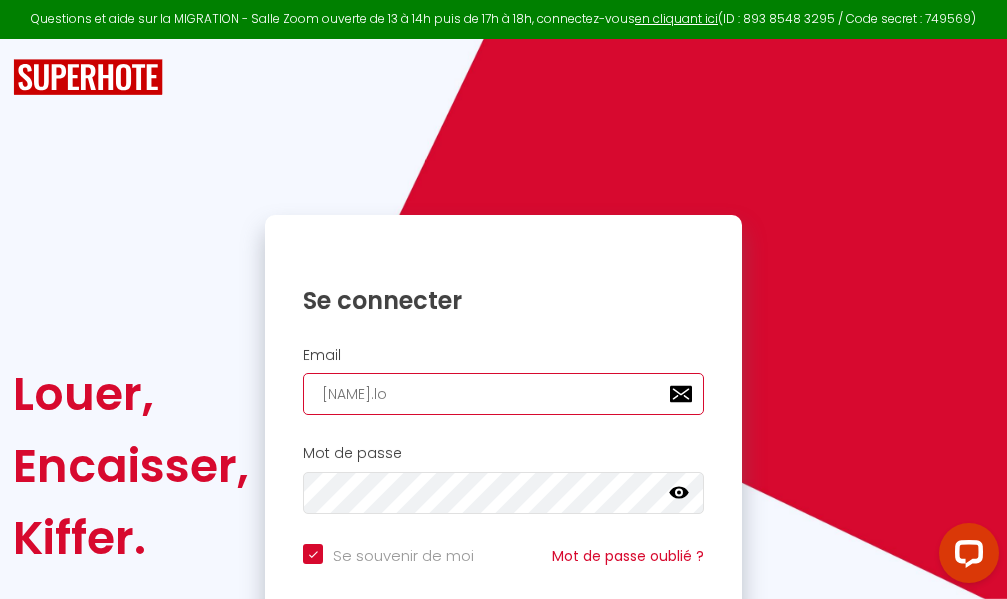 checkbox on "true" 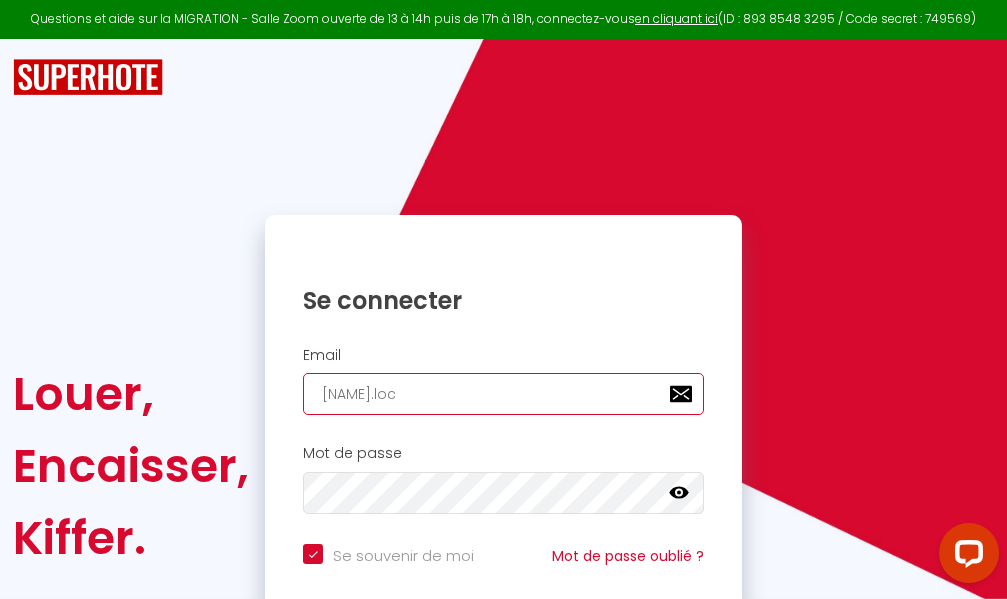 checkbox on "true" 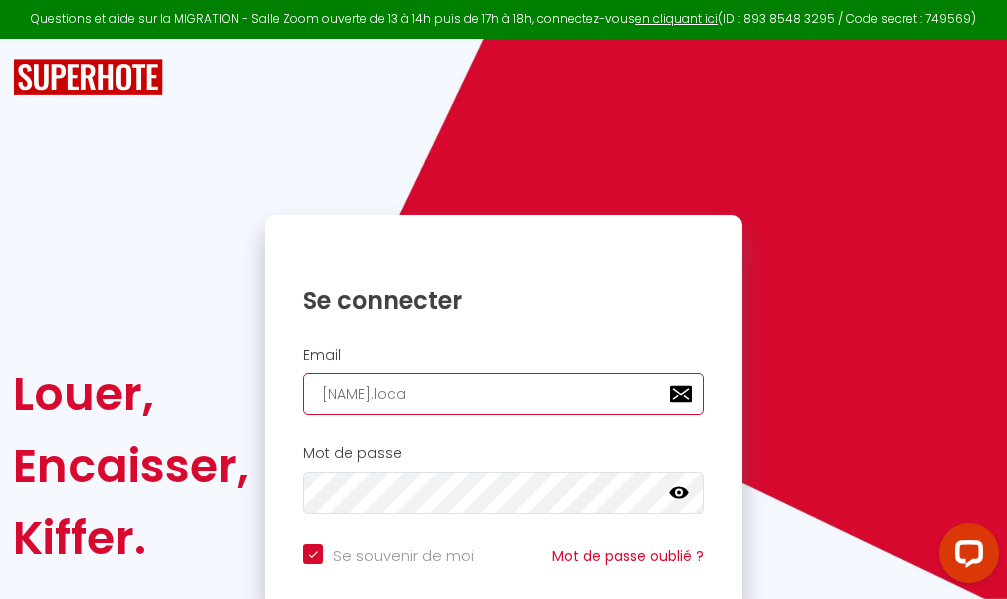 checkbox on "true" 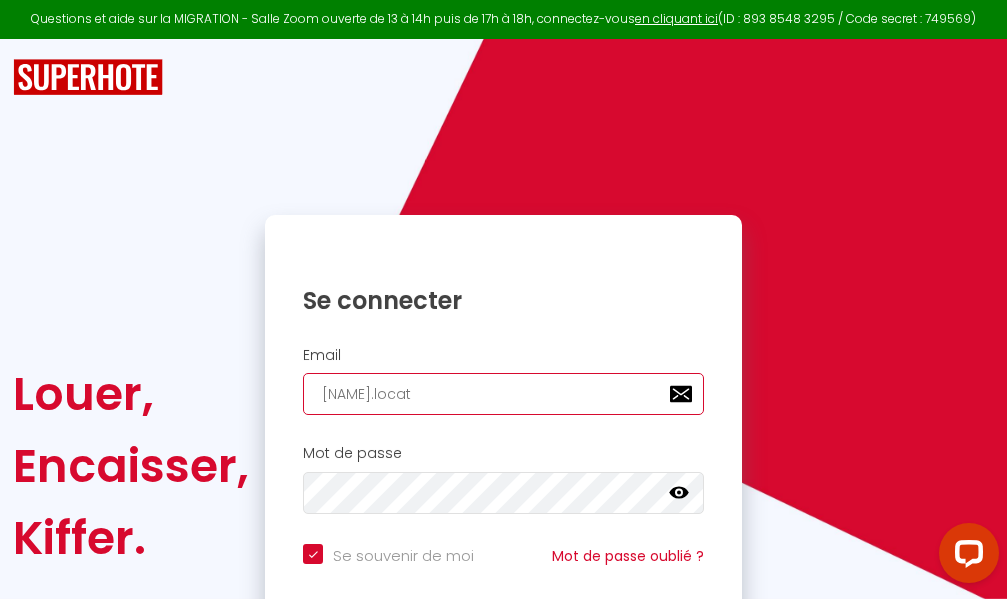 checkbox on "true" 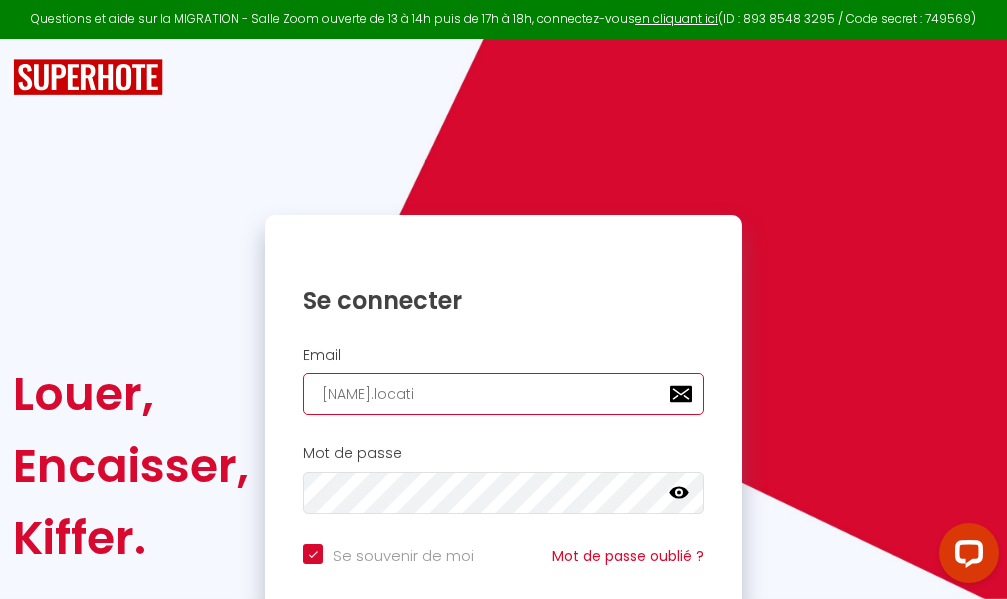 checkbox on "true" 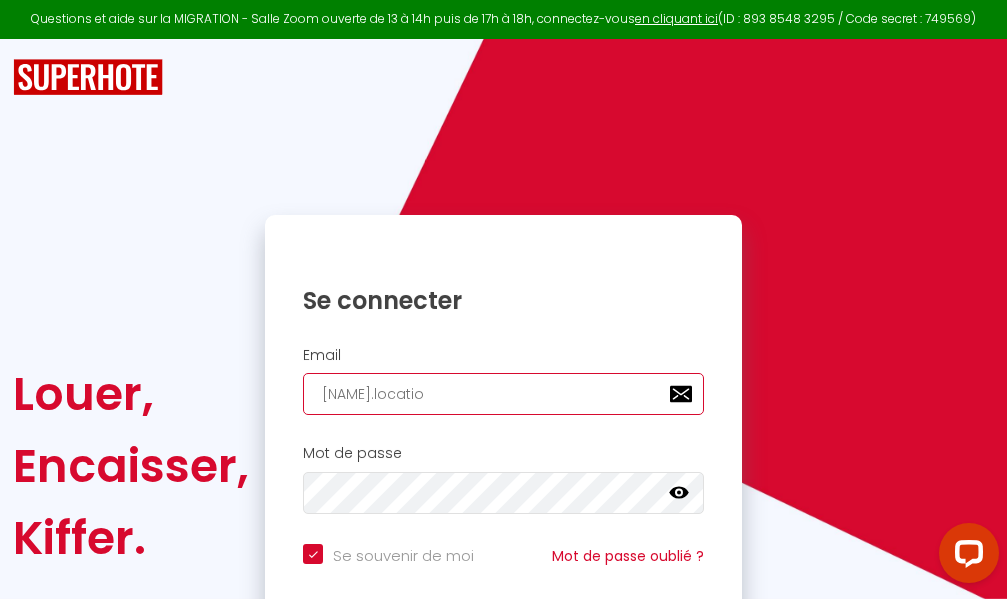 checkbox on "true" 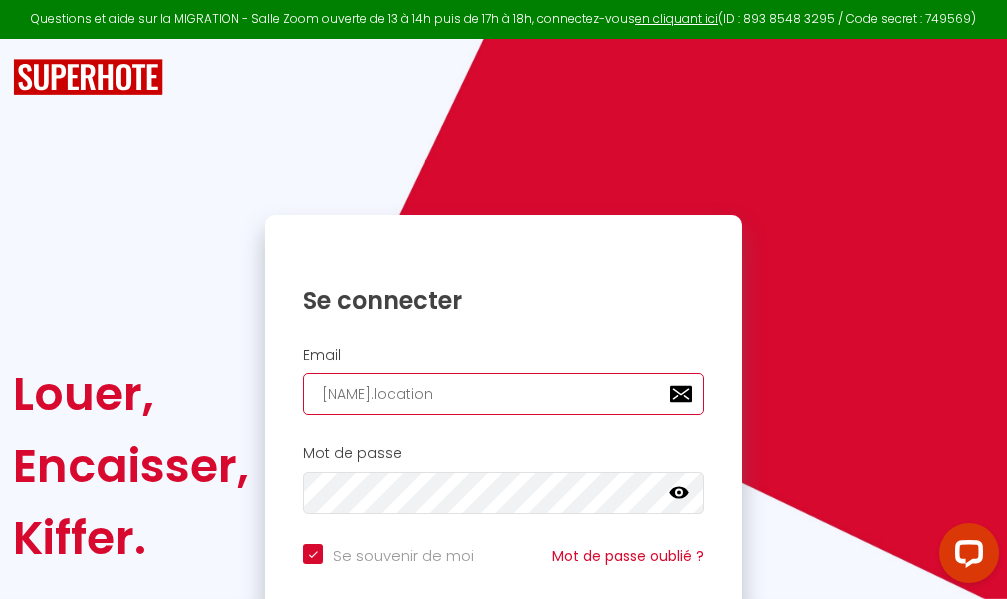 checkbox on "true" 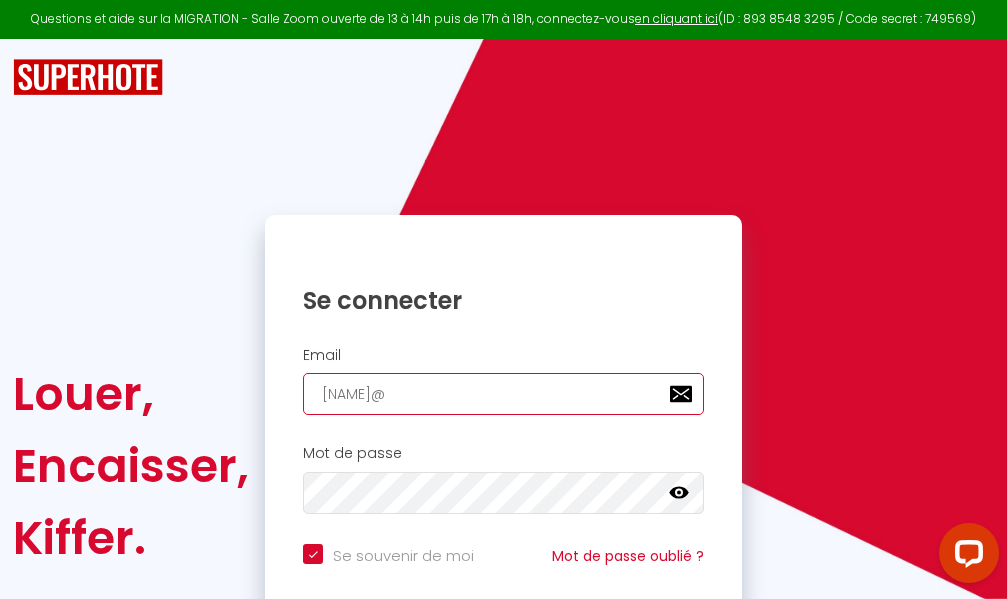 checkbox on "true" 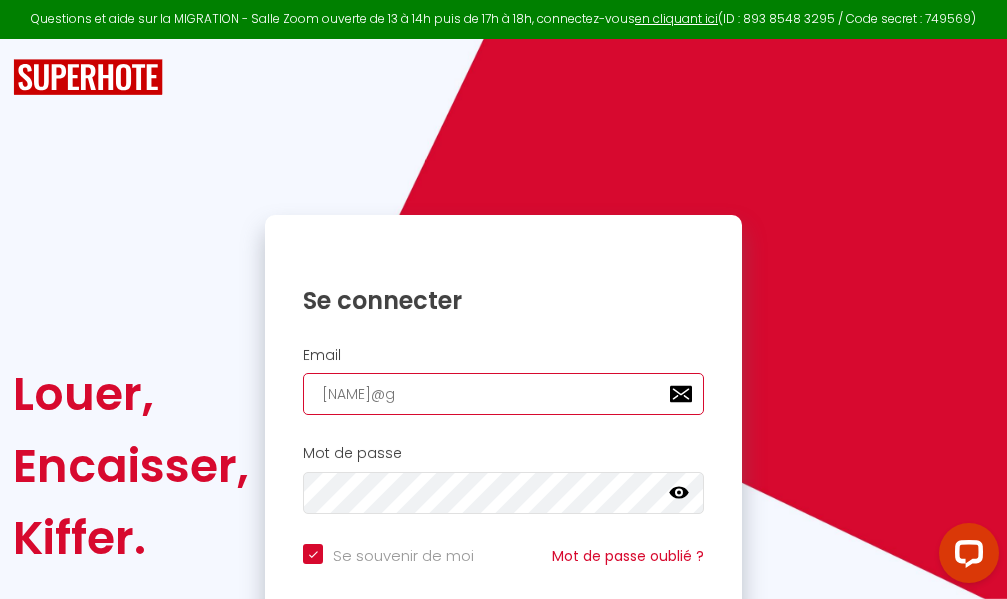 checkbox on "true" 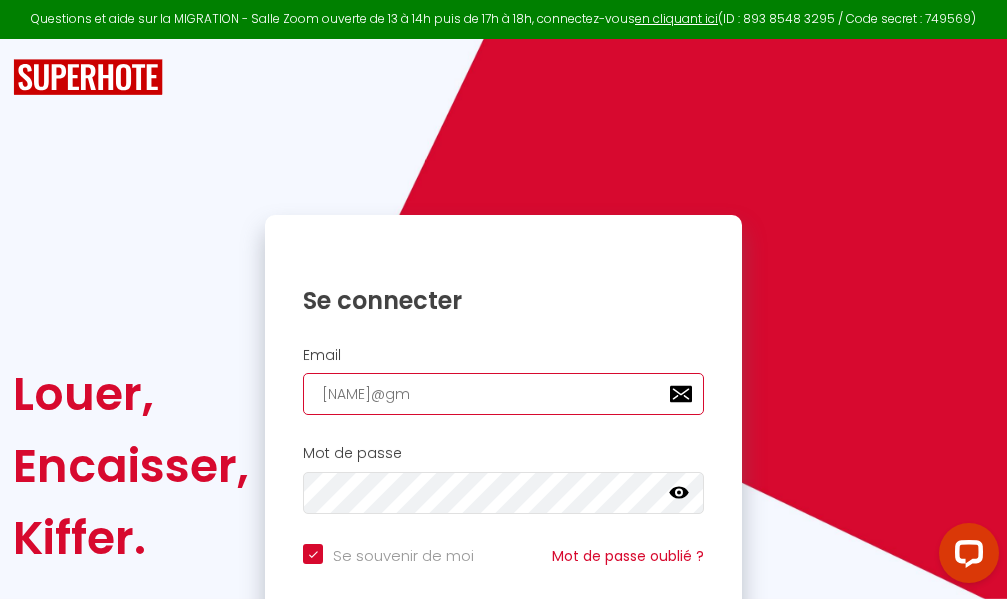 checkbox on "true" 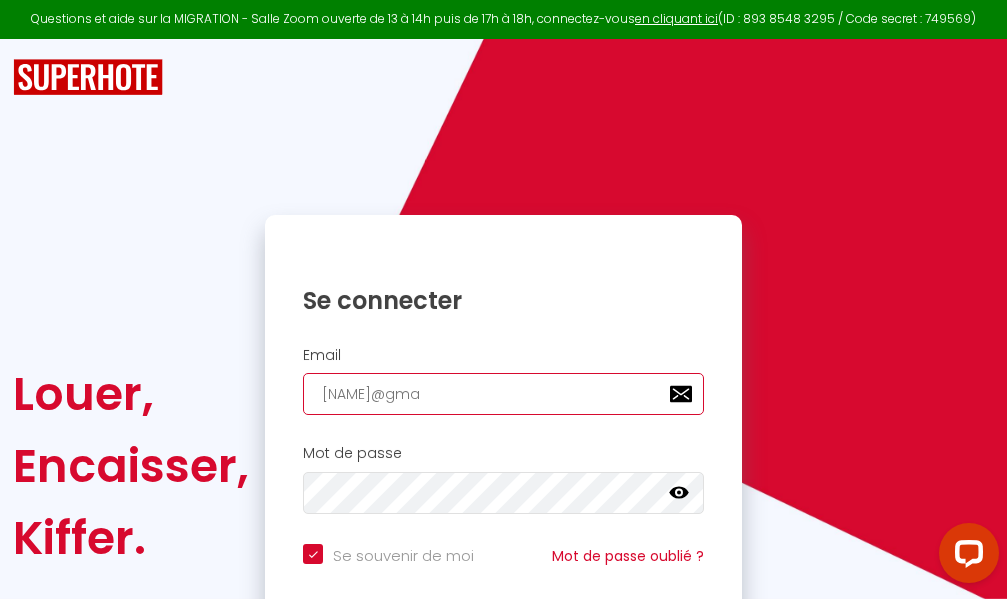 checkbox on "true" 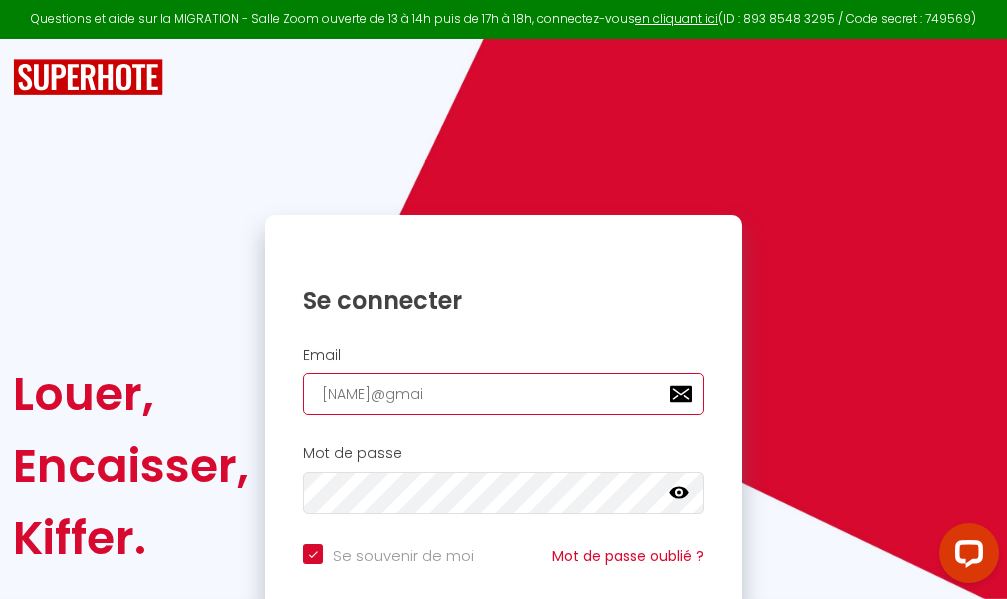 checkbox on "true" 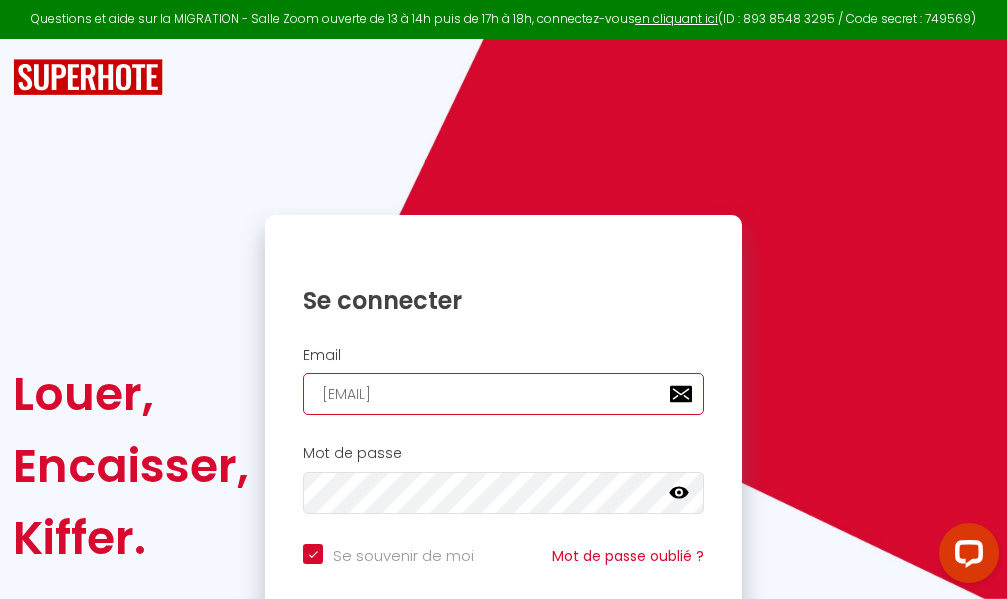 checkbox on "true" 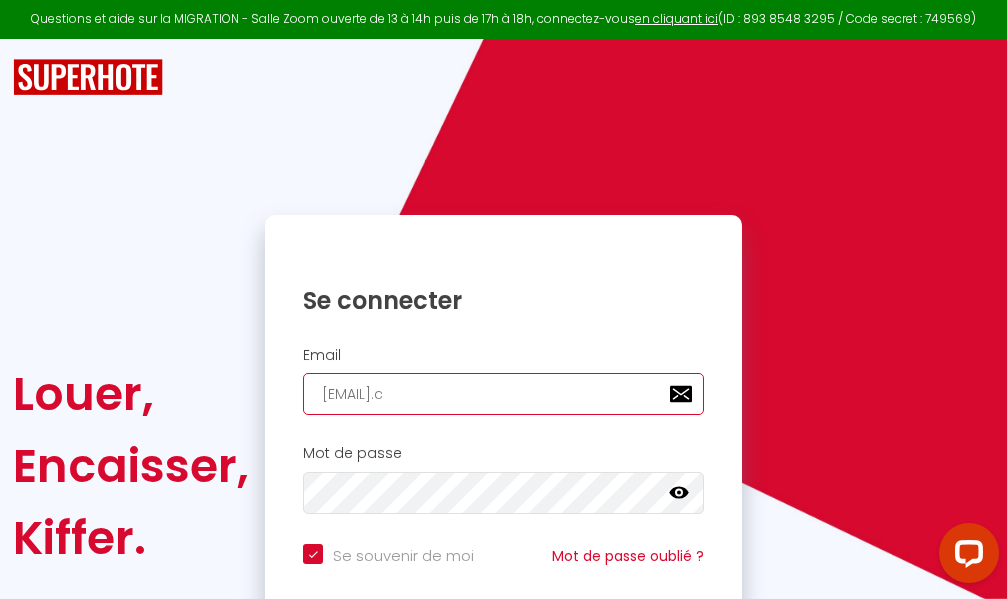 checkbox on "true" 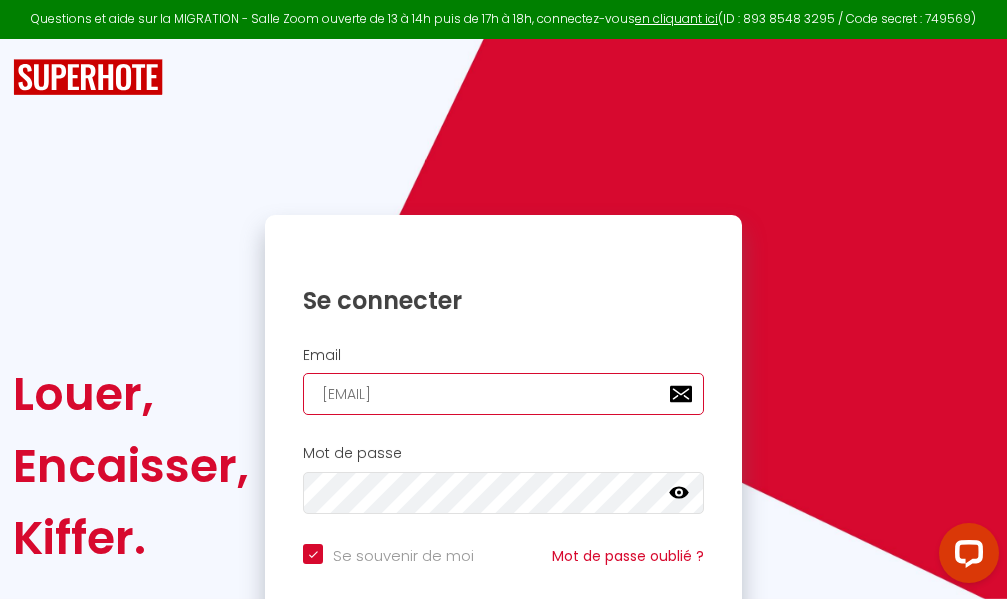 checkbox on "true" 